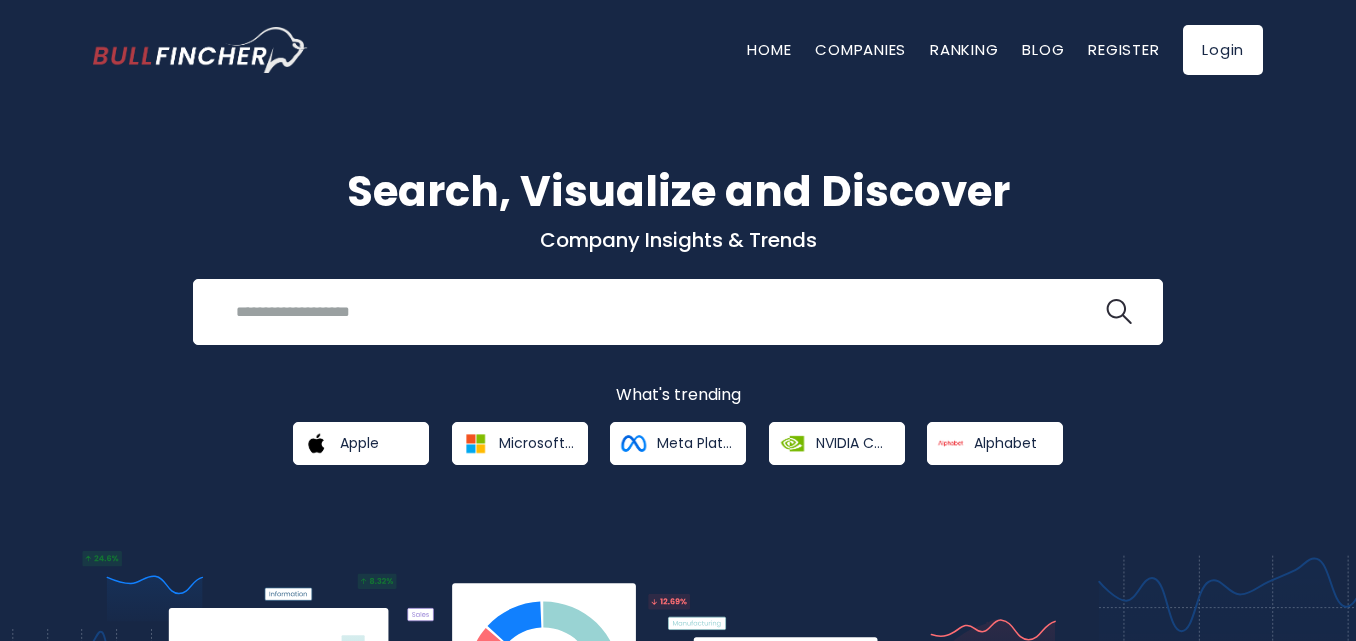 scroll, scrollTop: 0, scrollLeft: 0, axis: both 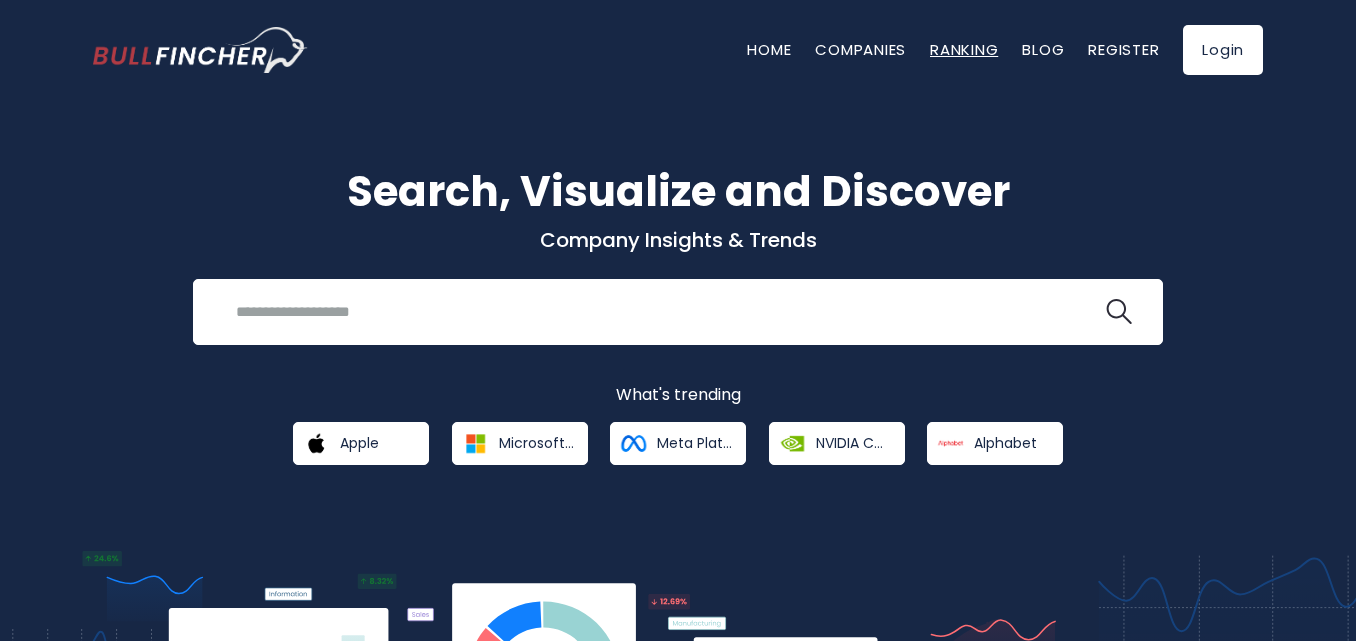 click on "Ranking" at bounding box center (964, 49) 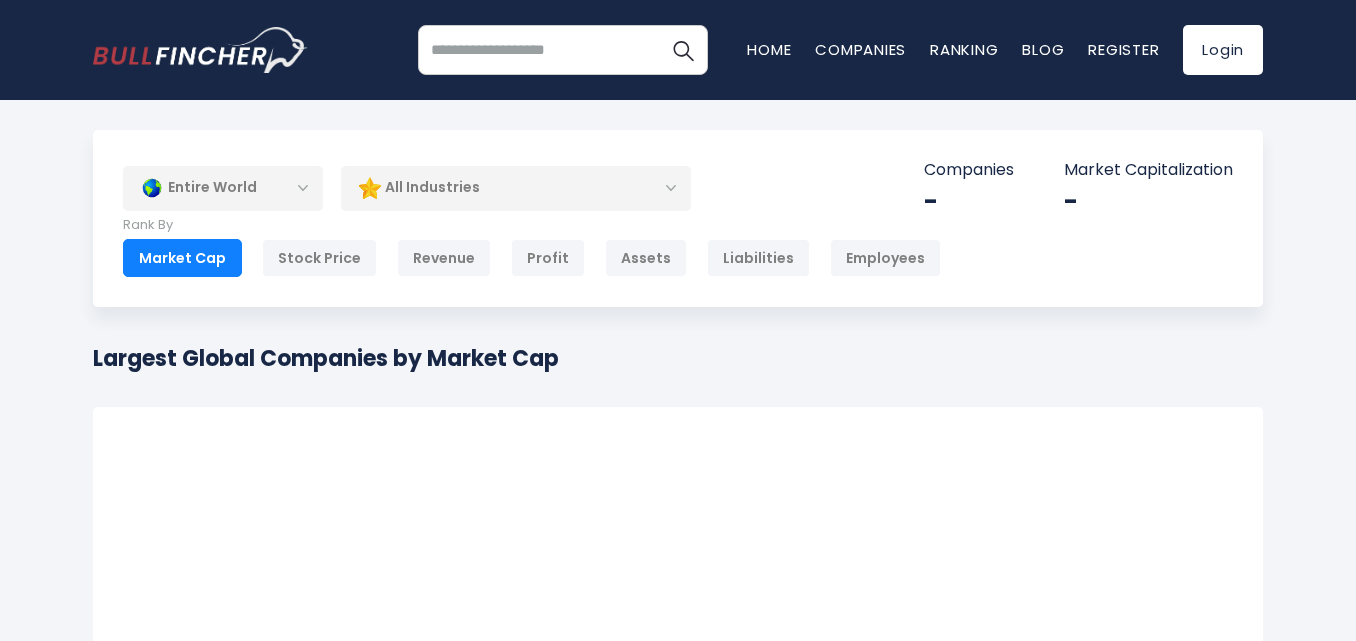 scroll, scrollTop: 0, scrollLeft: 0, axis: both 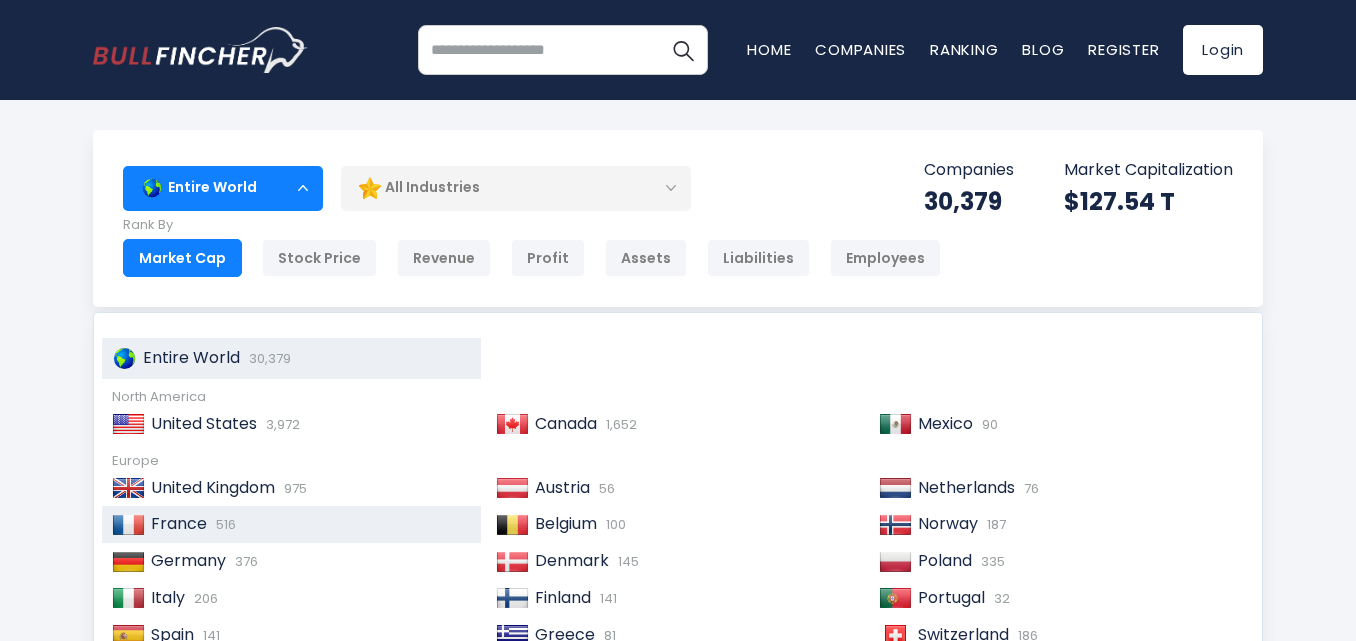 click on "France" at bounding box center [179, 523] 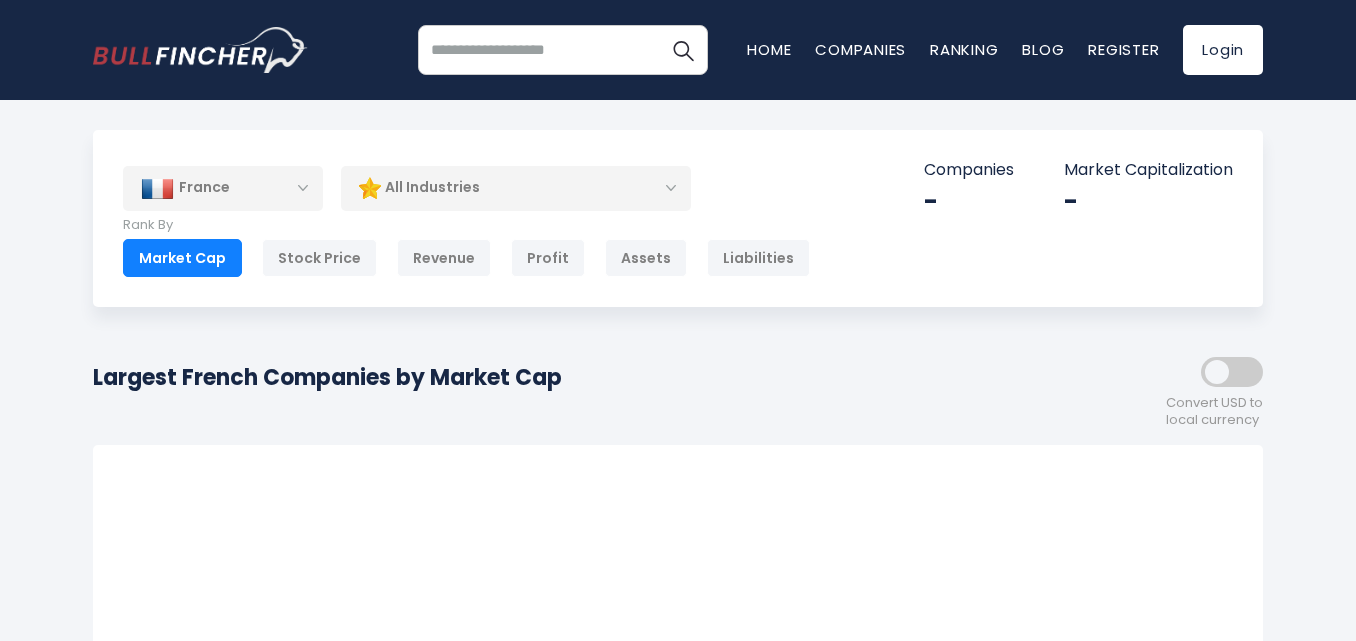 scroll, scrollTop: 0, scrollLeft: 0, axis: both 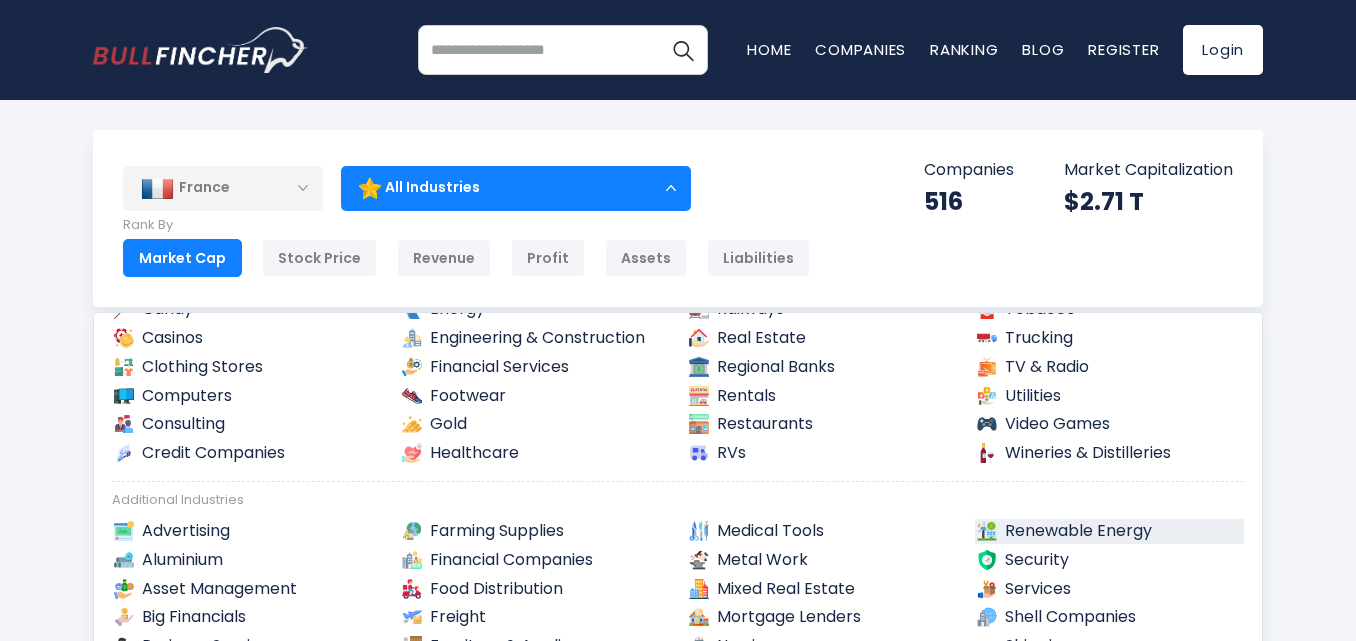 click on "Renewable Energy" at bounding box center (1110, 531) 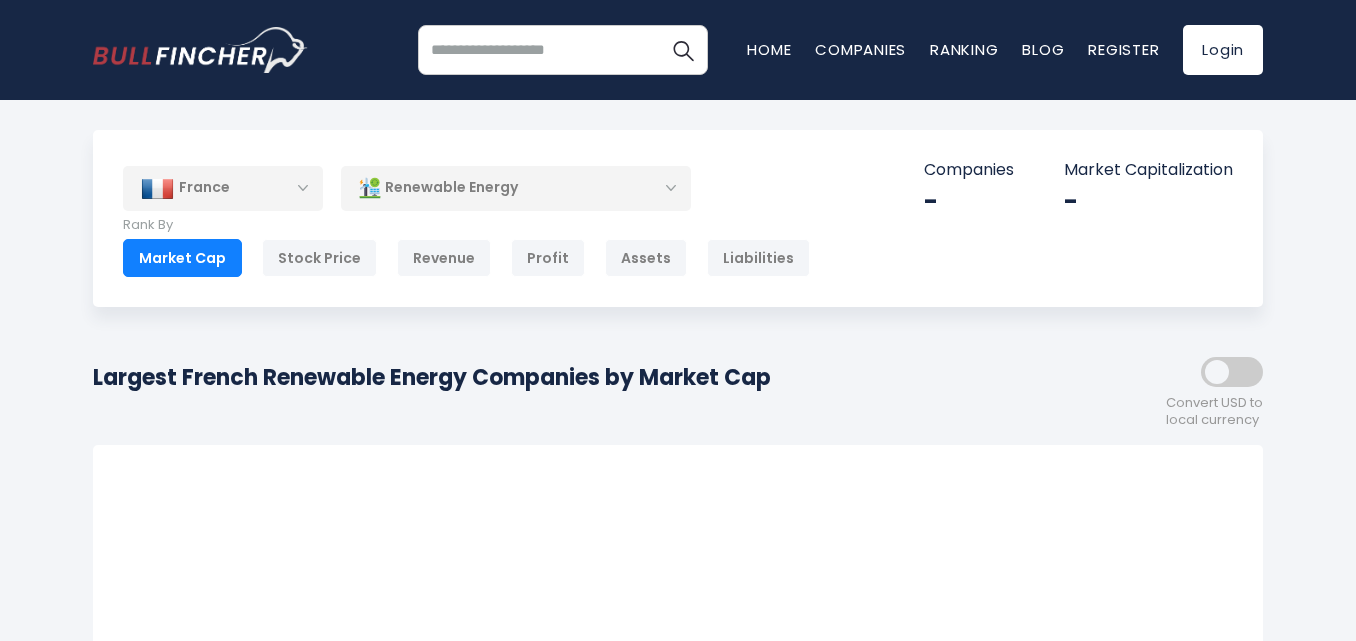 scroll, scrollTop: 0, scrollLeft: 0, axis: both 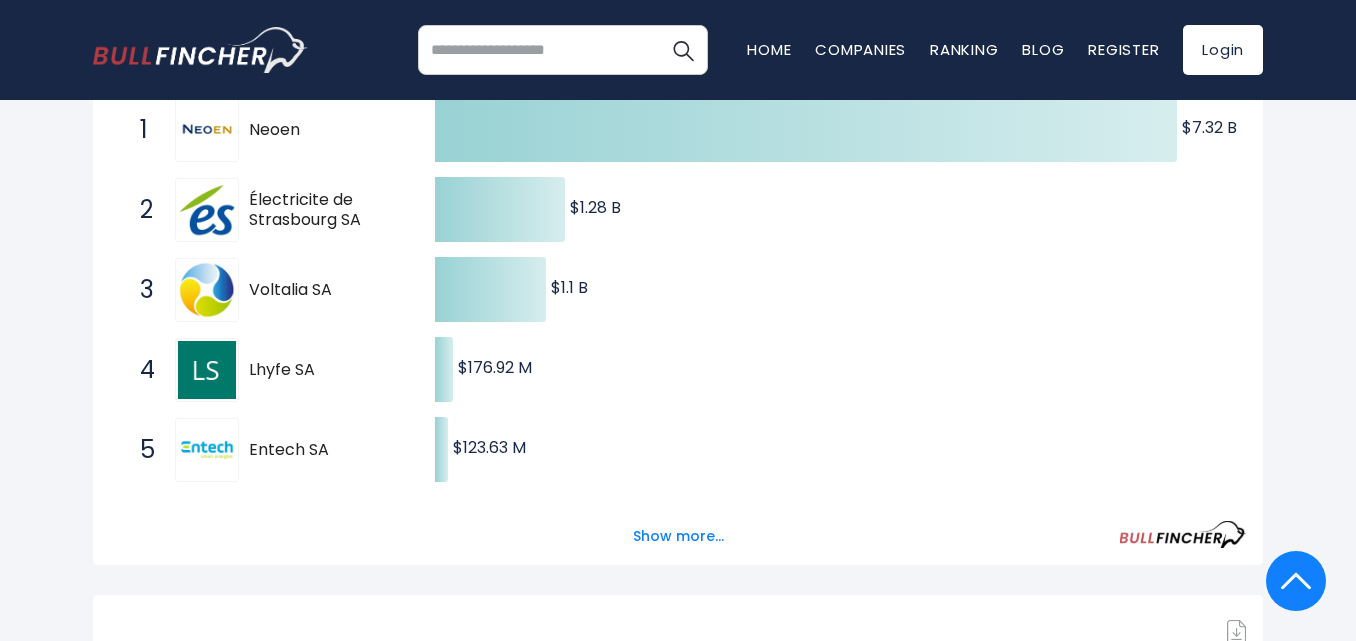 drag, startPoint x: 330, startPoint y: 451, endPoint x: 253, endPoint y: 444, distance: 77.31753 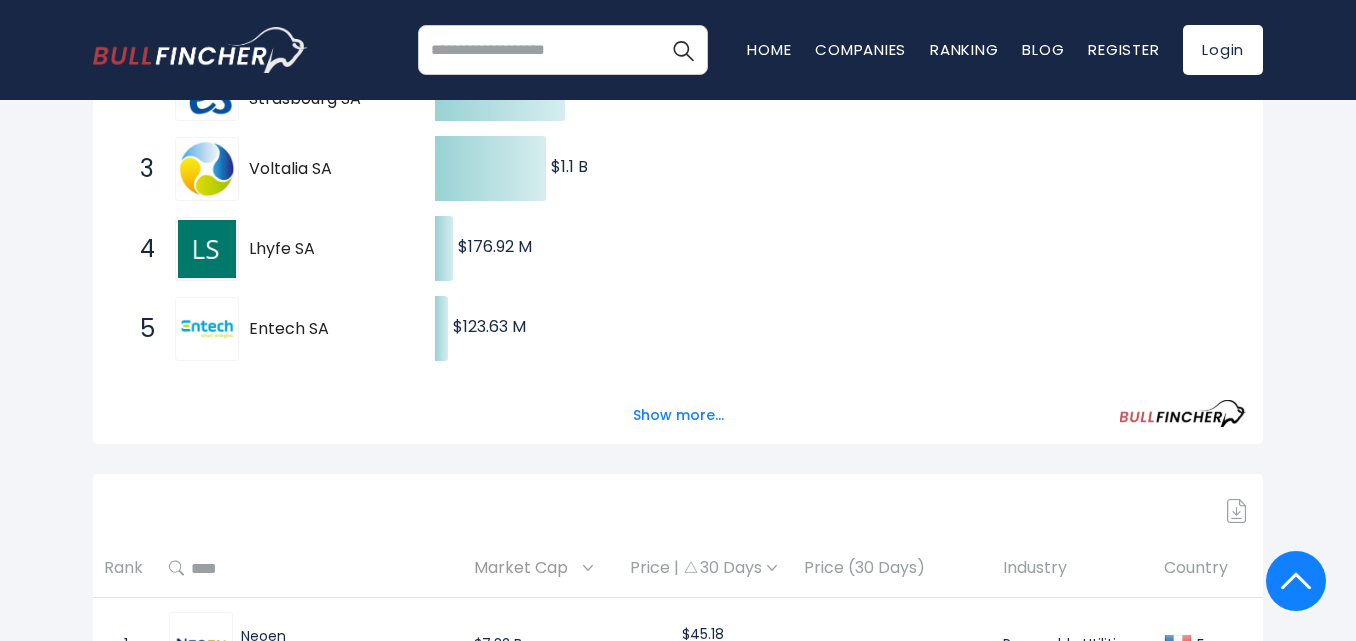 scroll, scrollTop: 400, scrollLeft: 0, axis: vertical 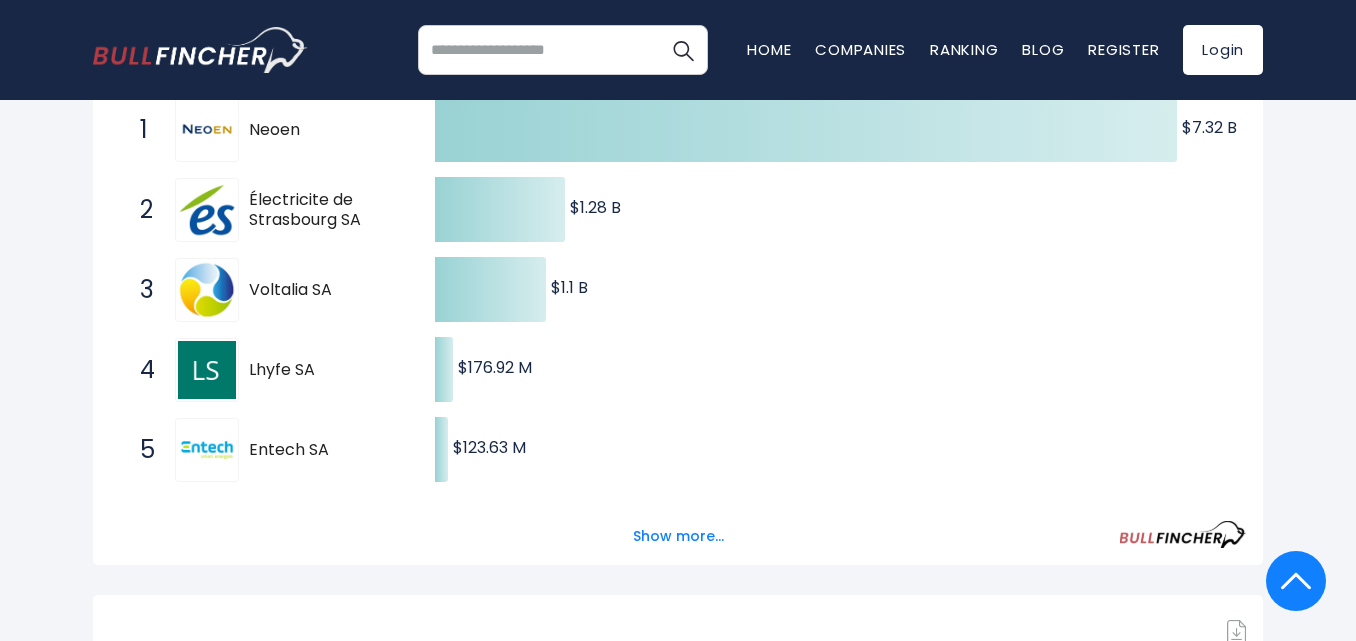 drag, startPoint x: 316, startPoint y: 370, endPoint x: 253, endPoint y: 364, distance: 63.28507 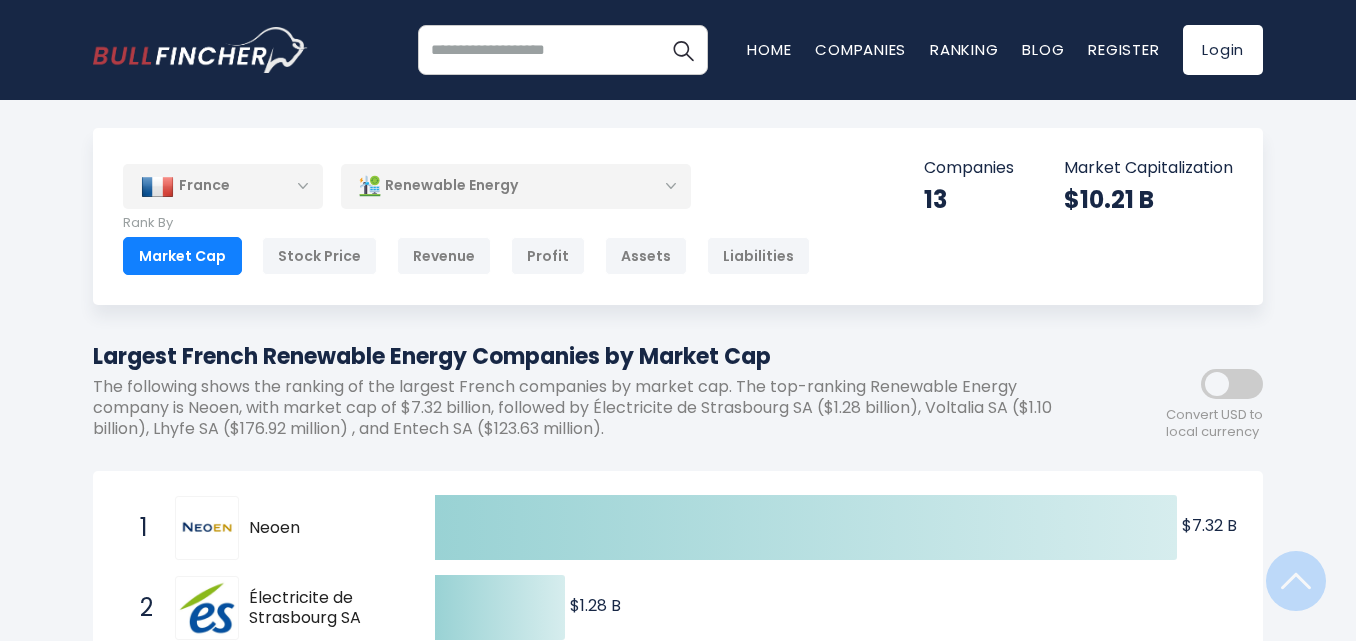 scroll, scrollTop: 0, scrollLeft: 0, axis: both 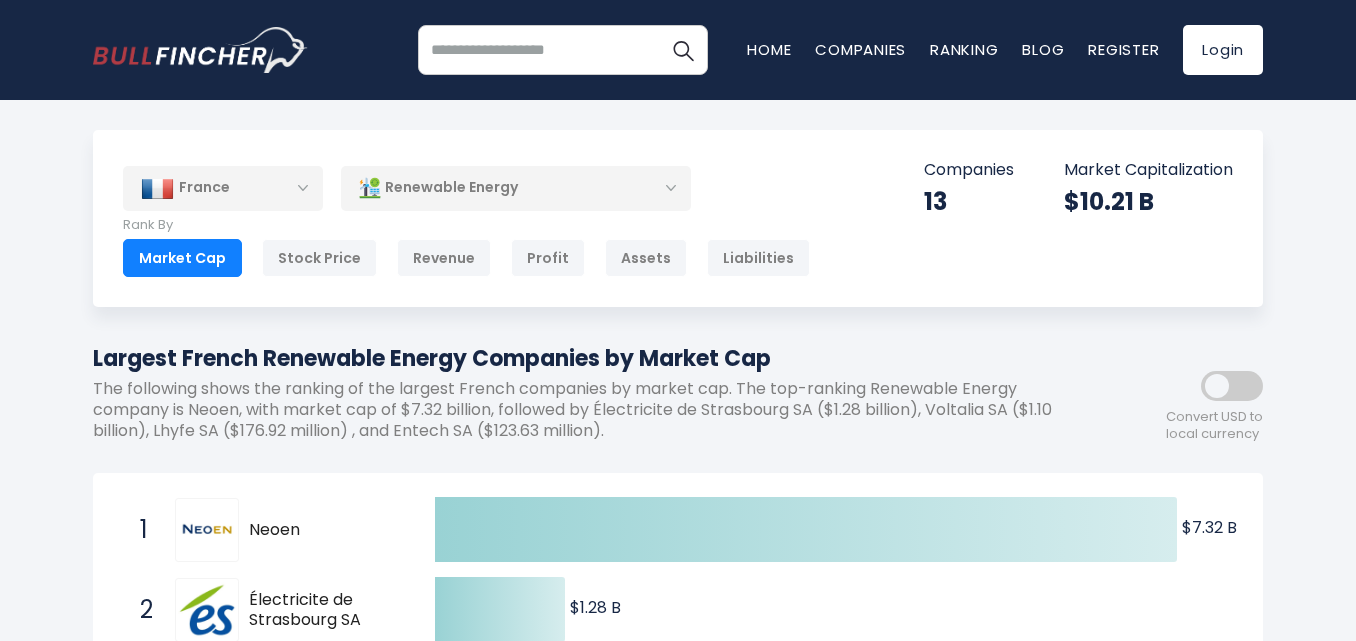 drag, startPoint x: 310, startPoint y: 529, endPoint x: 236, endPoint y: 525, distance: 74.10803 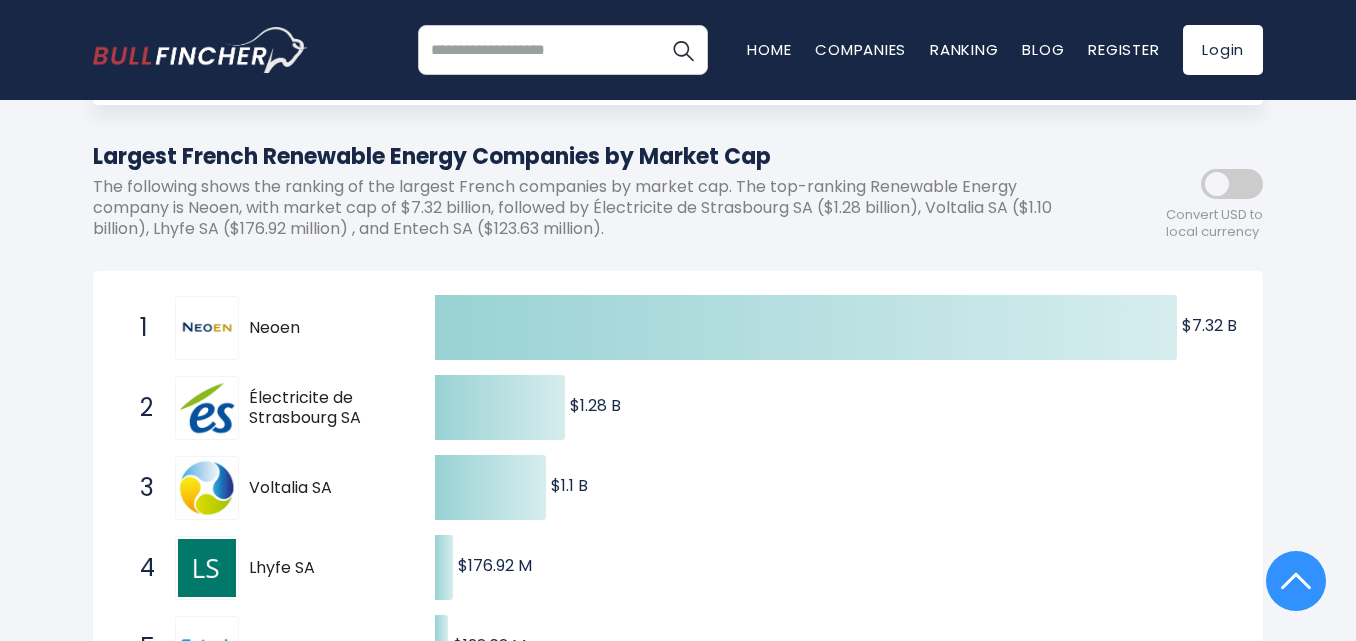 scroll, scrollTop: 200, scrollLeft: 0, axis: vertical 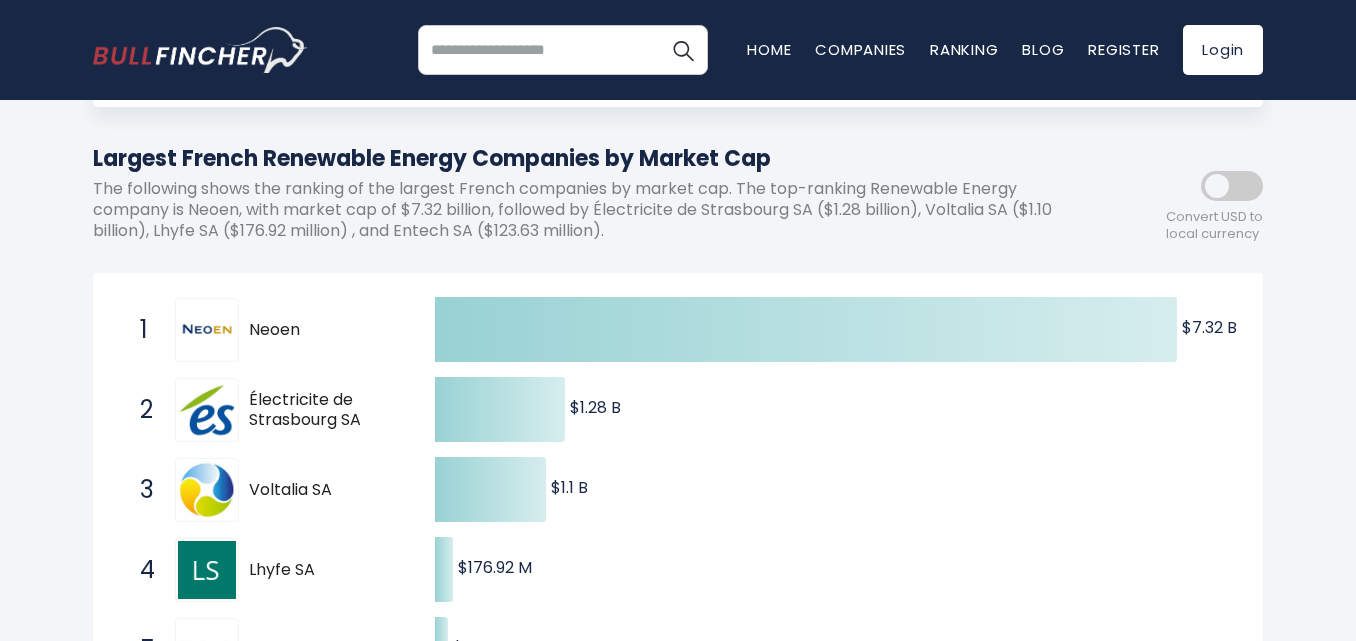 click on "Neoen" at bounding box center (324, 330) 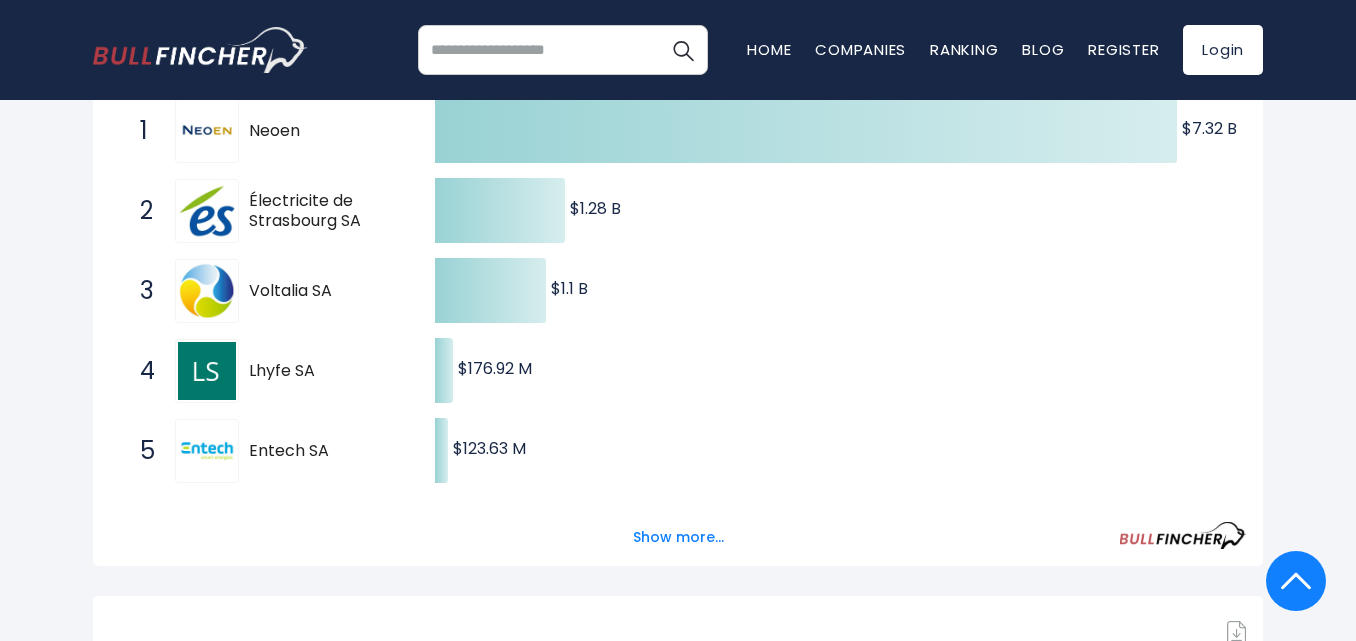 scroll, scrollTop: 400, scrollLeft: 0, axis: vertical 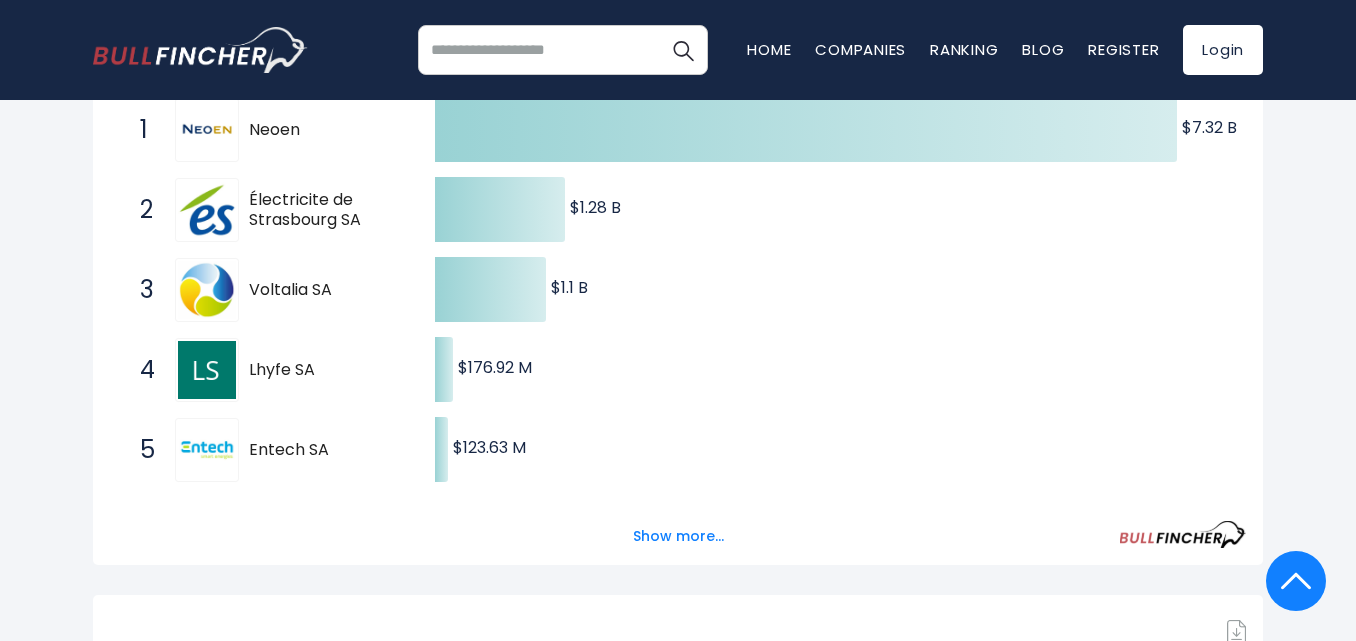 click on "Lhyfe SA" at bounding box center (324, 370) 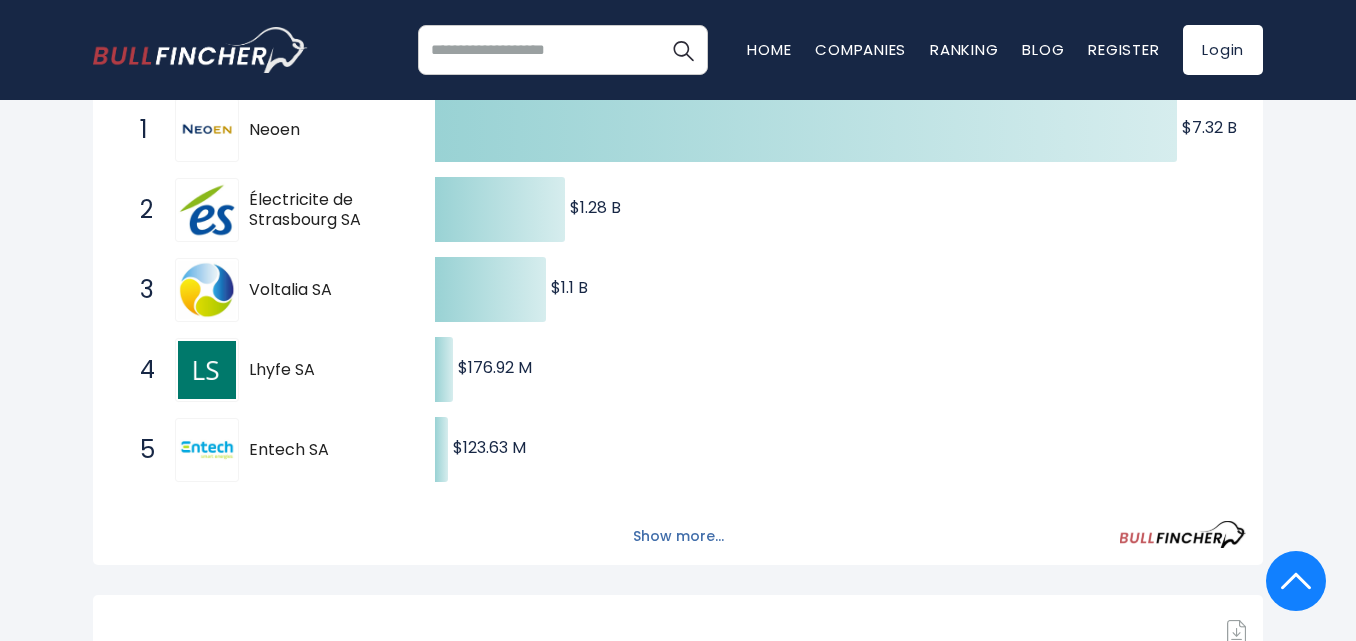 click on "Show more..." at bounding box center [678, 536] 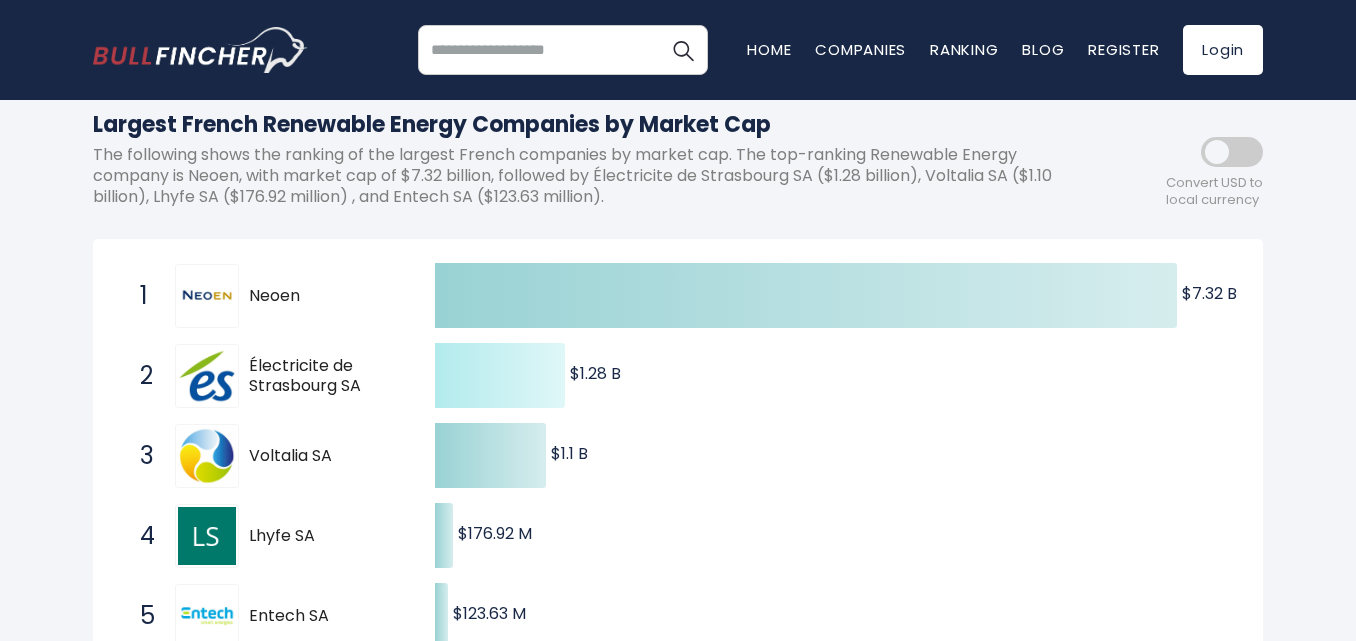 scroll, scrollTop: 200, scrollLeft: 0, axis: vertical 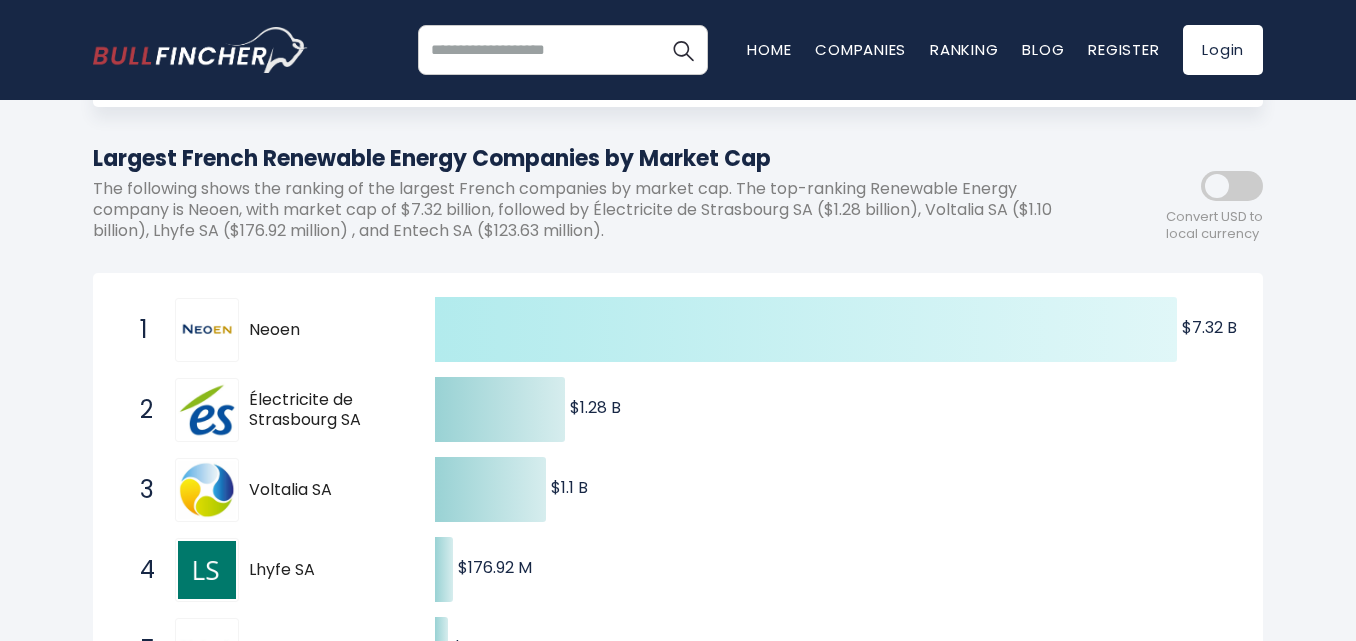 click 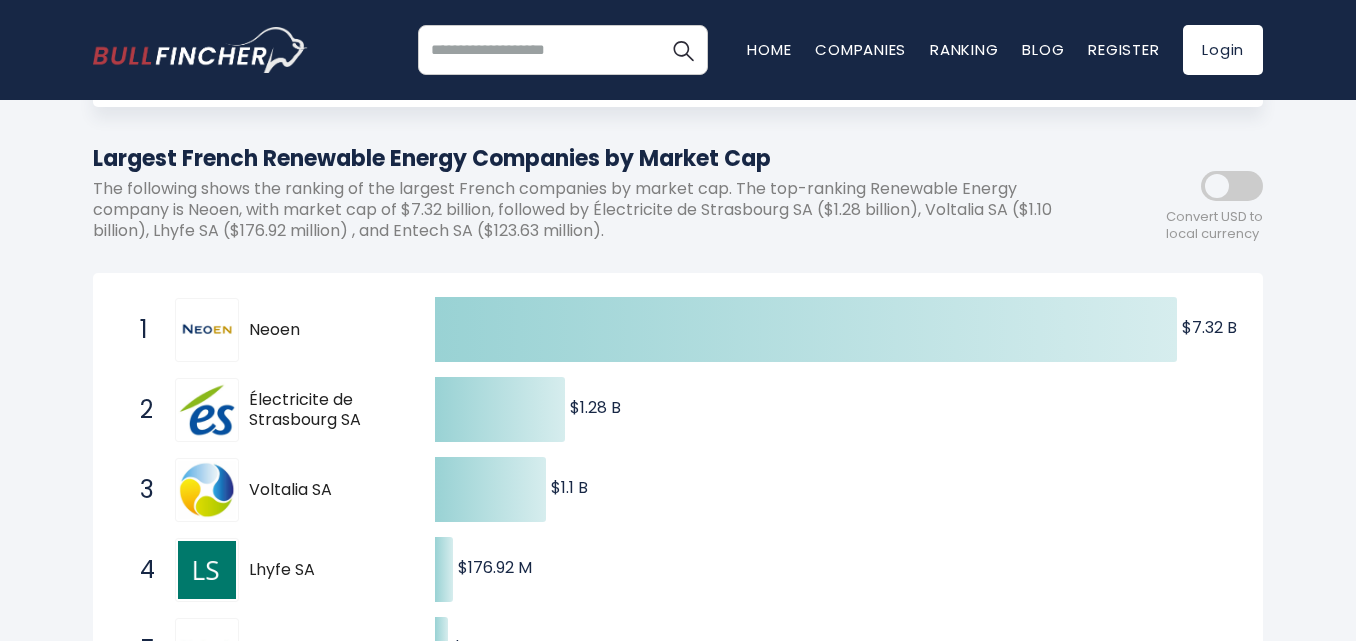 click on "Neoen" at bounding box center [324, 330] 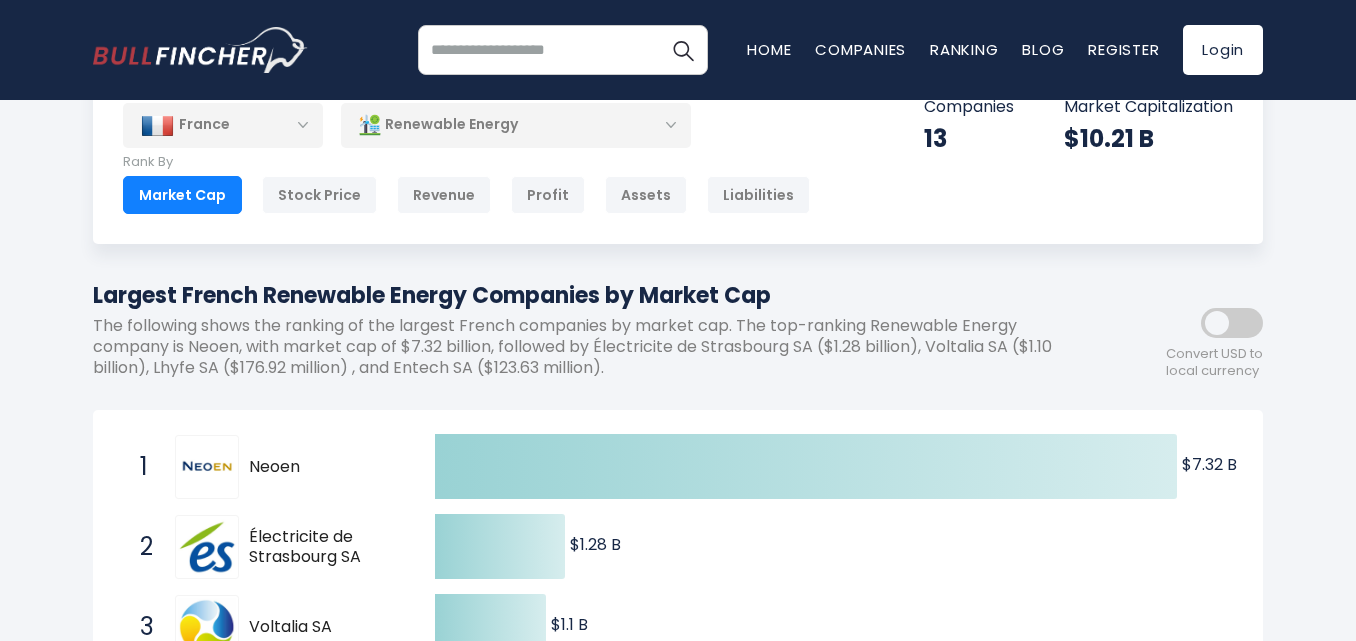 scroll, scrollTop: 0, scrollLeft: 0, axis: both 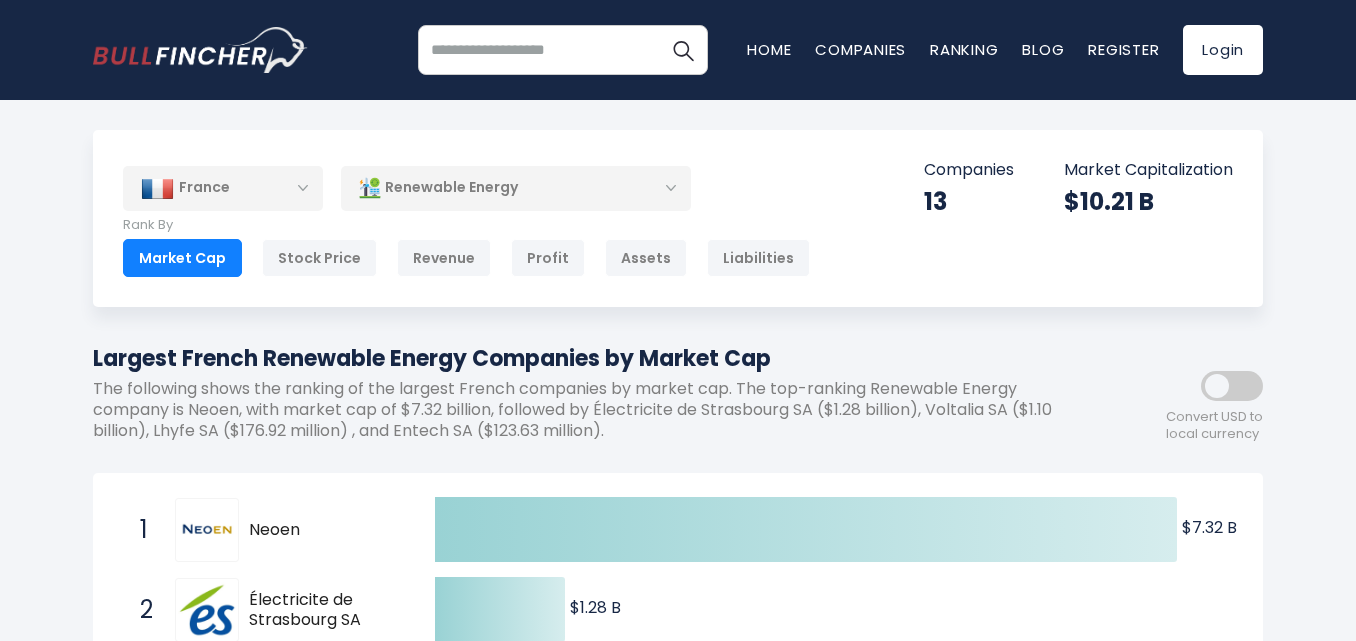click at bounding box center [1232, 386] 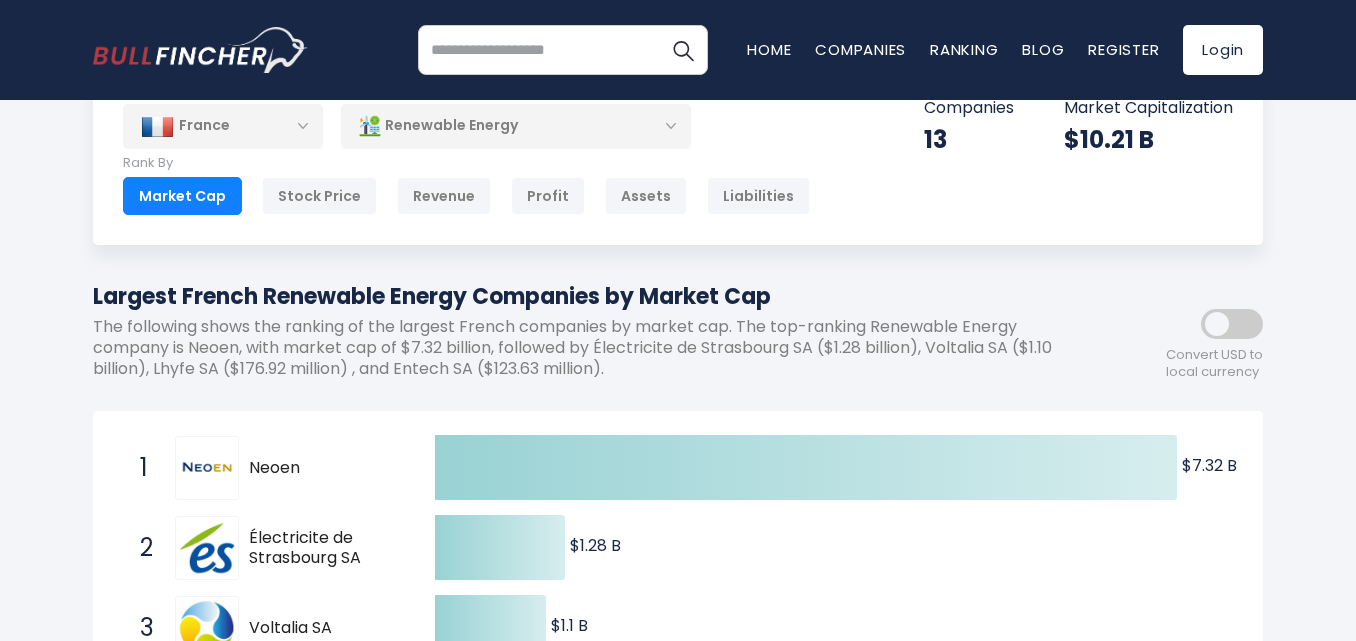 scroll, scrollTop: 200, scrollLeft: 0, axis: vertical 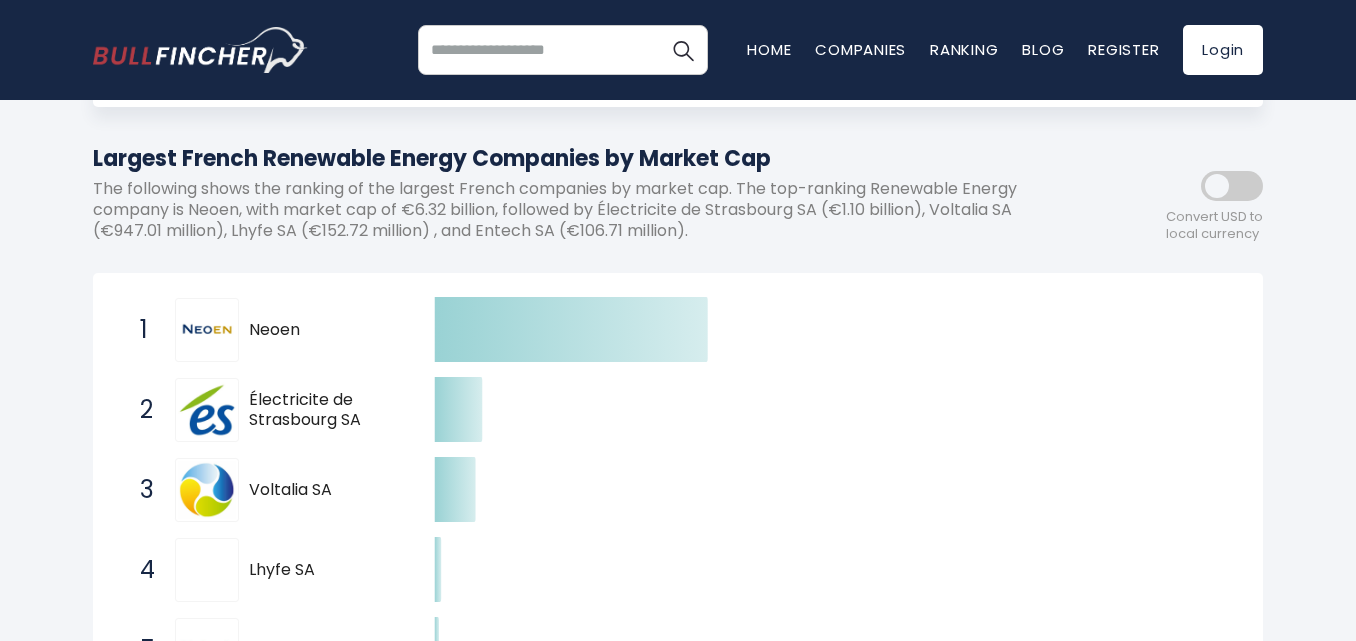 click on "1 Neoen   NEOEN.PA" at bounding box center (265, 330) 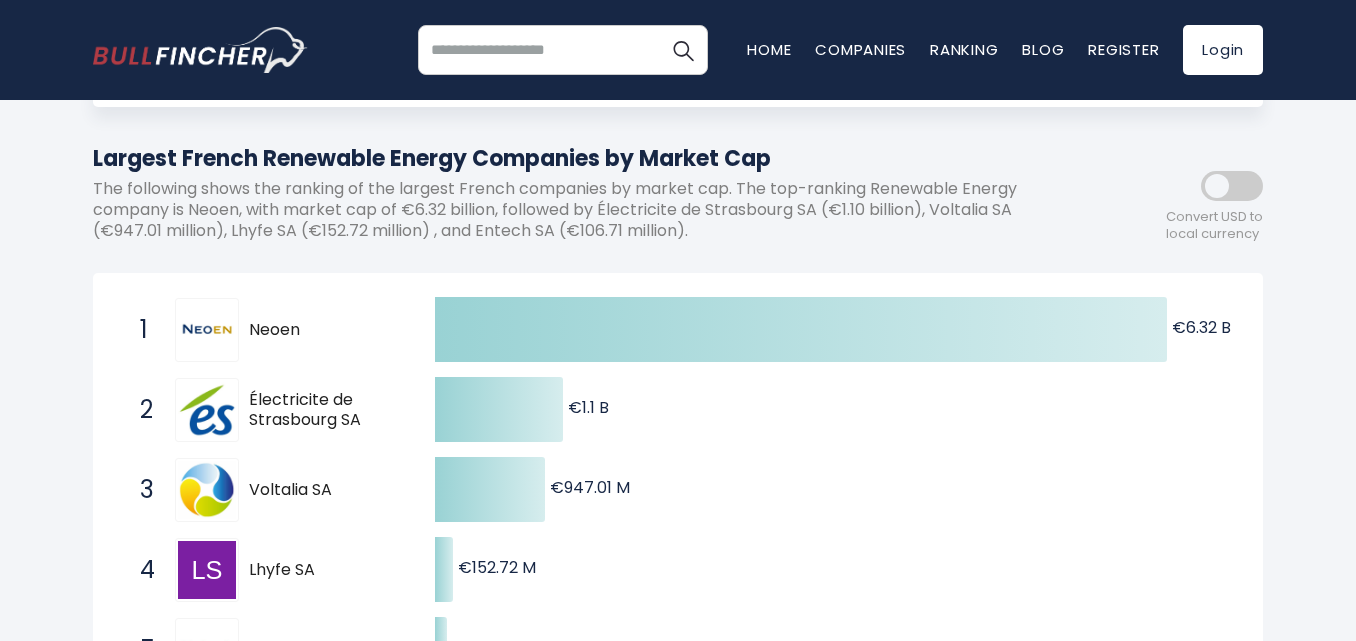drag, startPoint x: 306, startPoint y: 332, endPoint x: 240, endPoint y: 330, distance: 66.0303 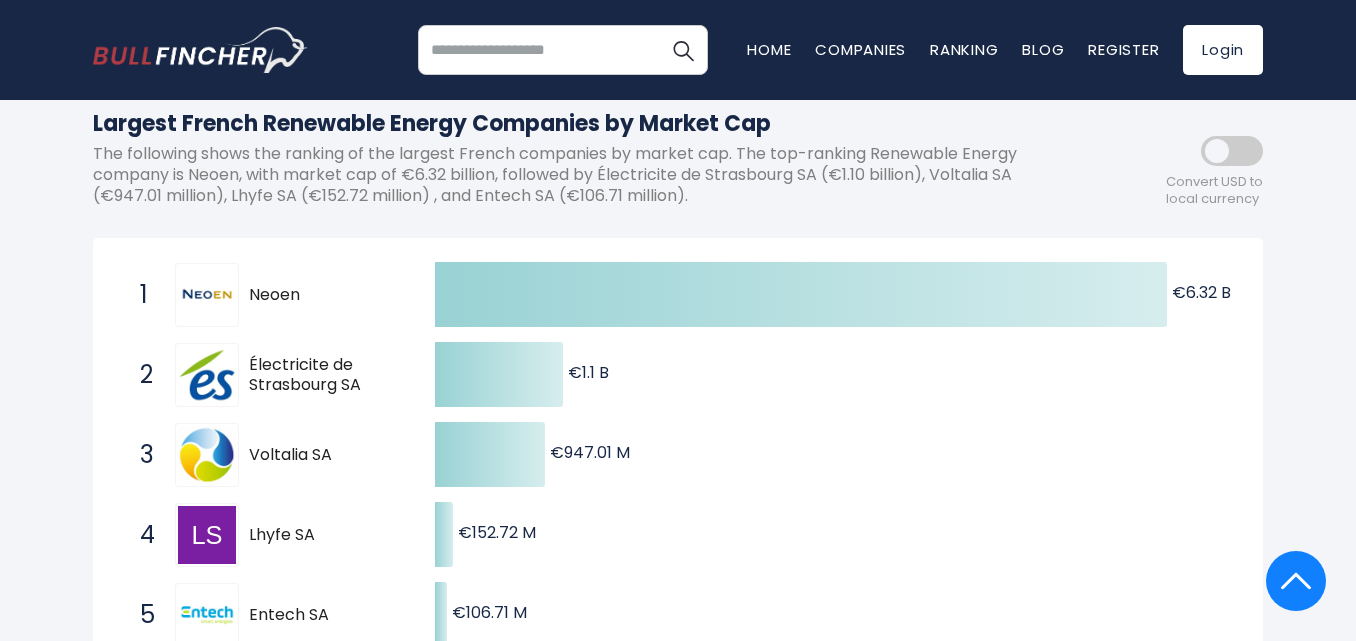 scroll, scrollTop: 200, scrollLeft: 0, axis: vertical 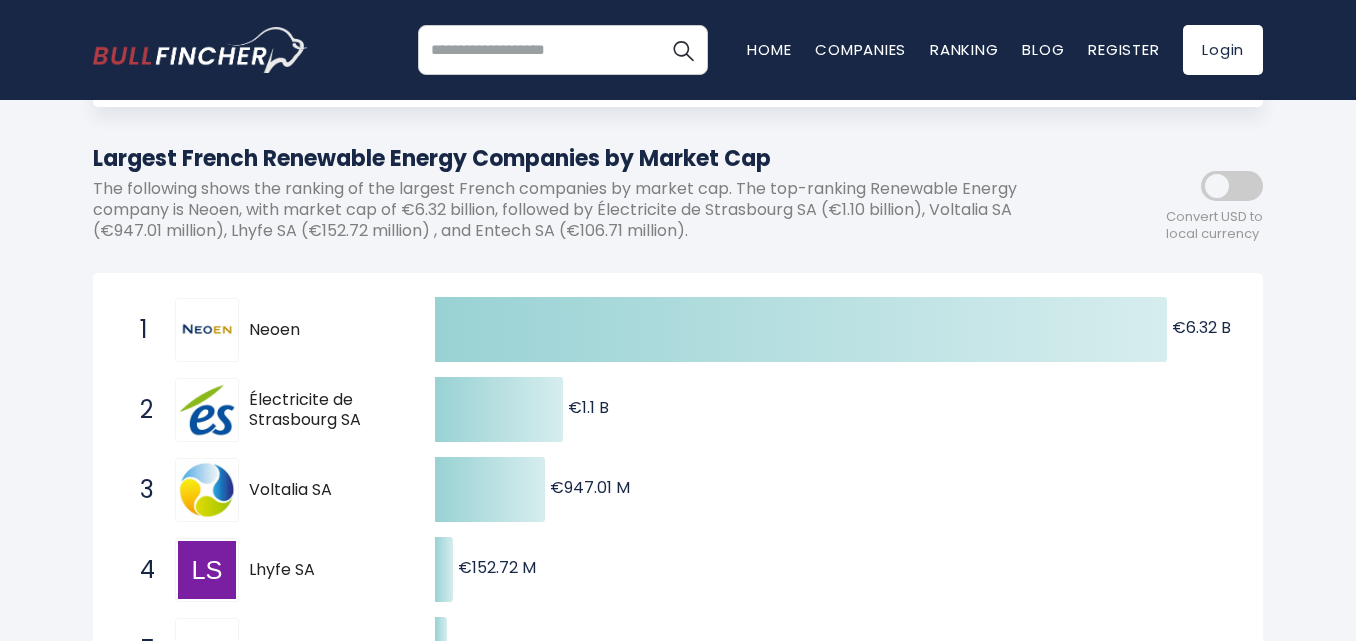 drag, startPoint x: 369, startPoint y: 412, endPoint x: 252, endPoint y: 387, distance: 119.64113 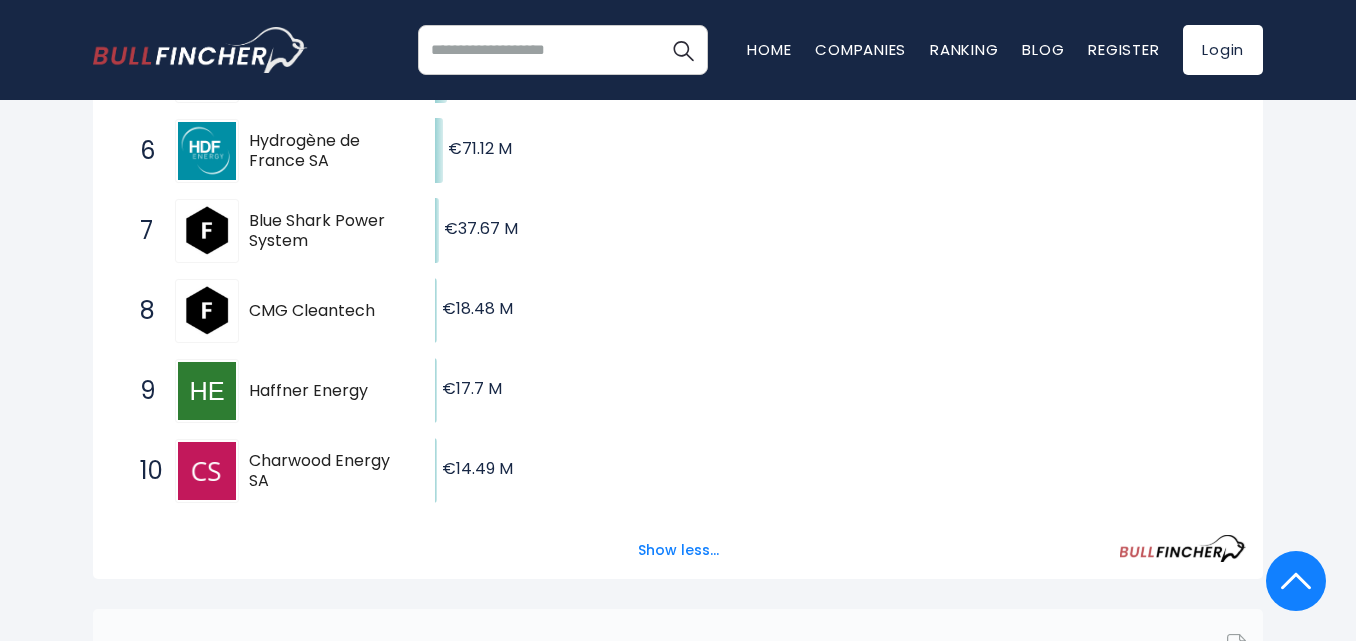 scroll, scrollTop: 800, scrollLeft: 0, axis: vertical 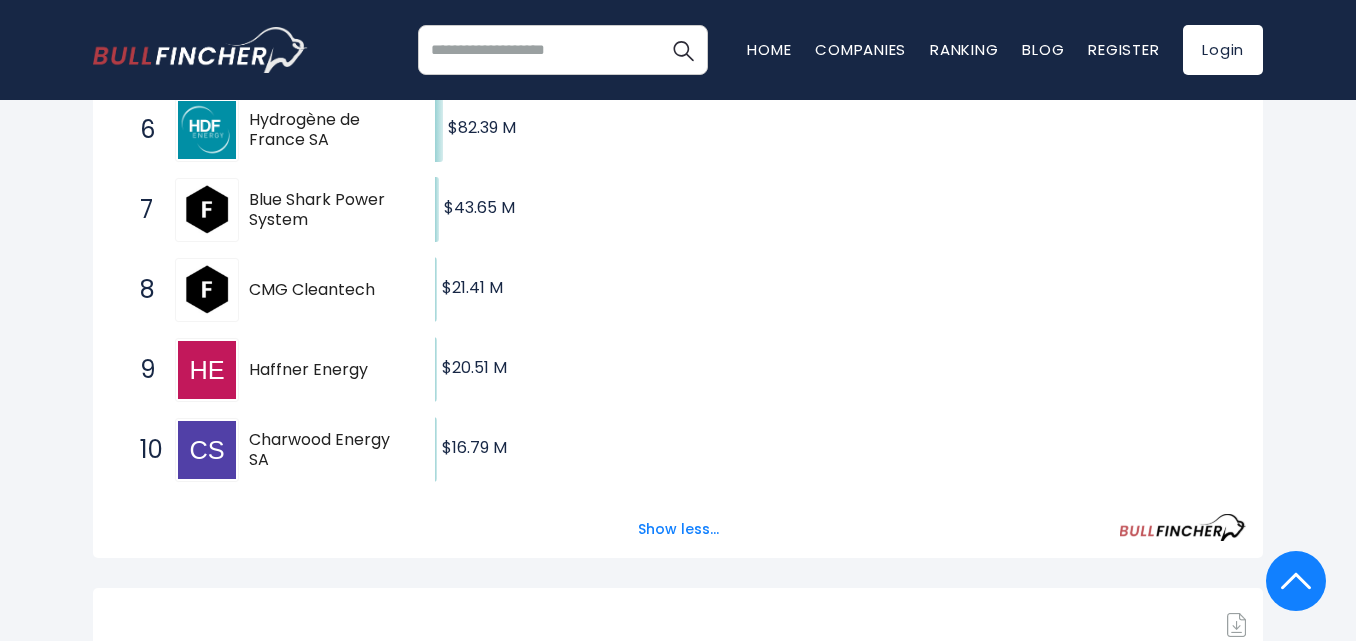 click at bounding box center (207, 450) 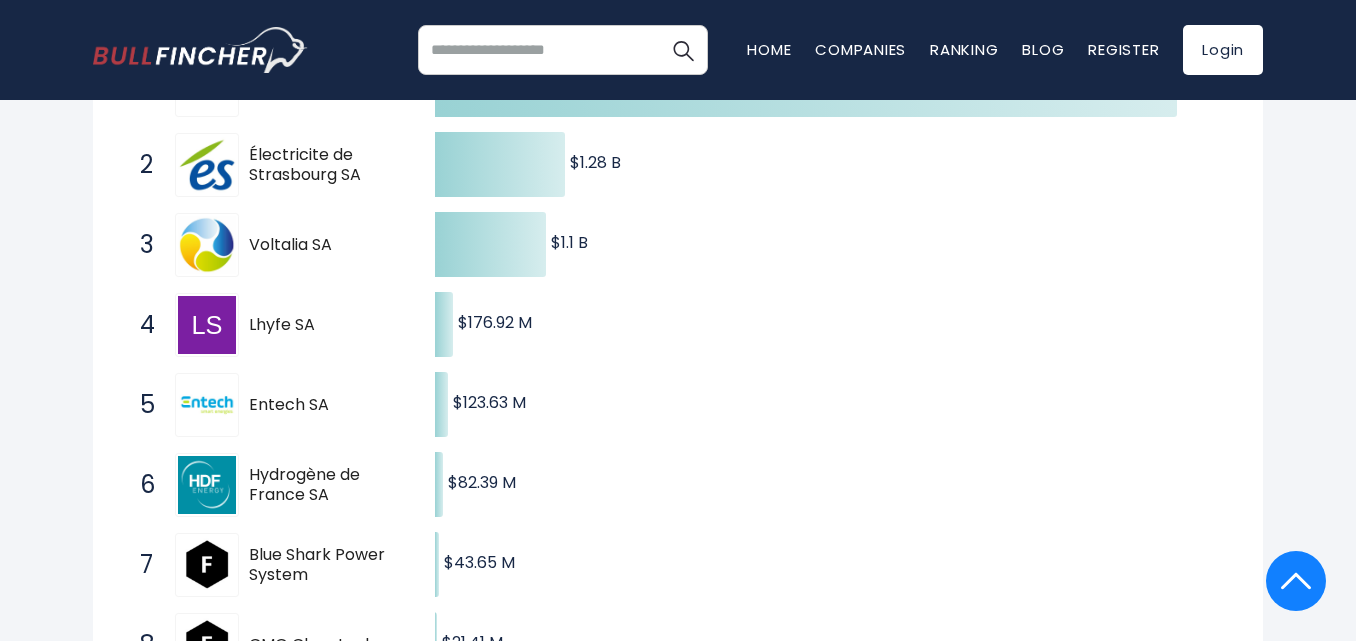 scroll, scrollTop: 400, scrollLeft: 0, axis: vertical 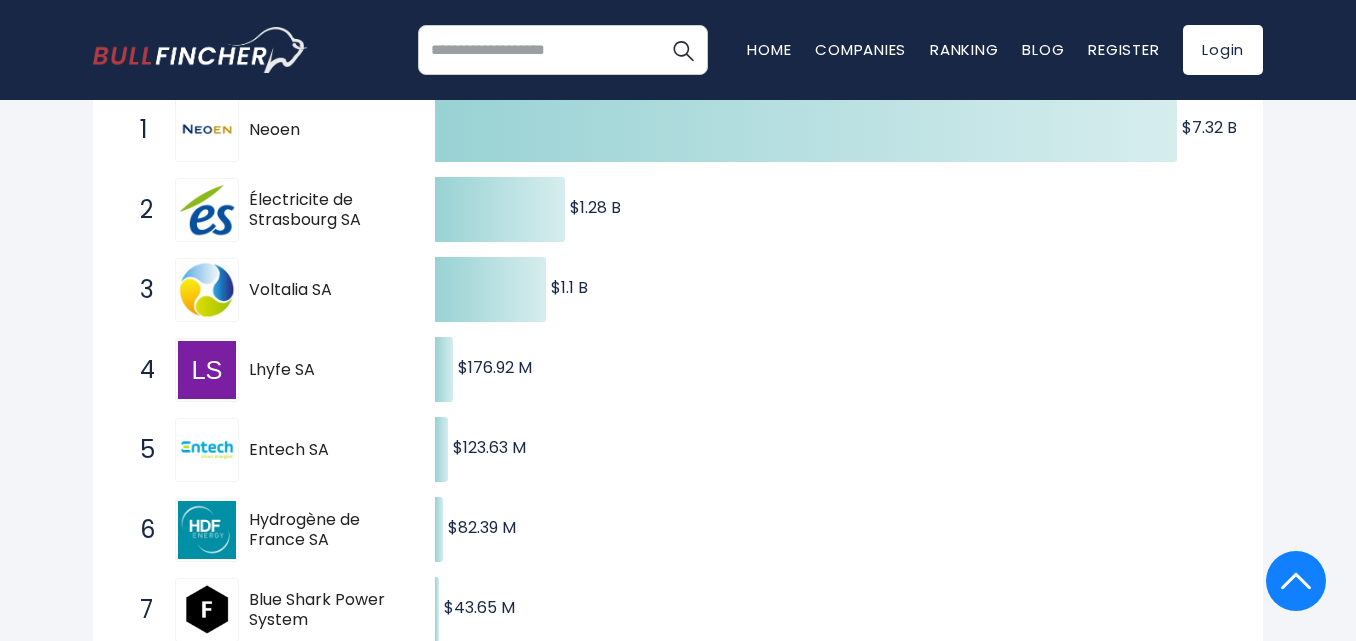 click at bounding box center (563, 50) 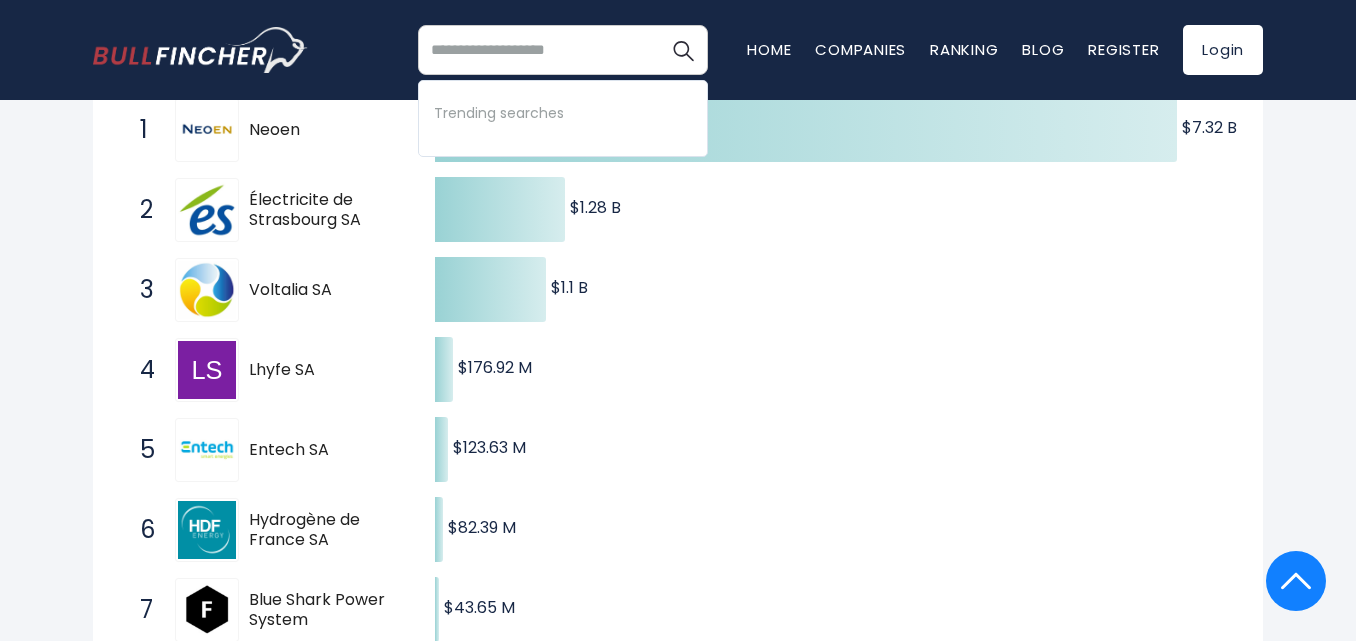 drag, startPoint x: 243, startPoint y: 516, endPoint x: 346, endPoint y: 539, distance: 105.53672 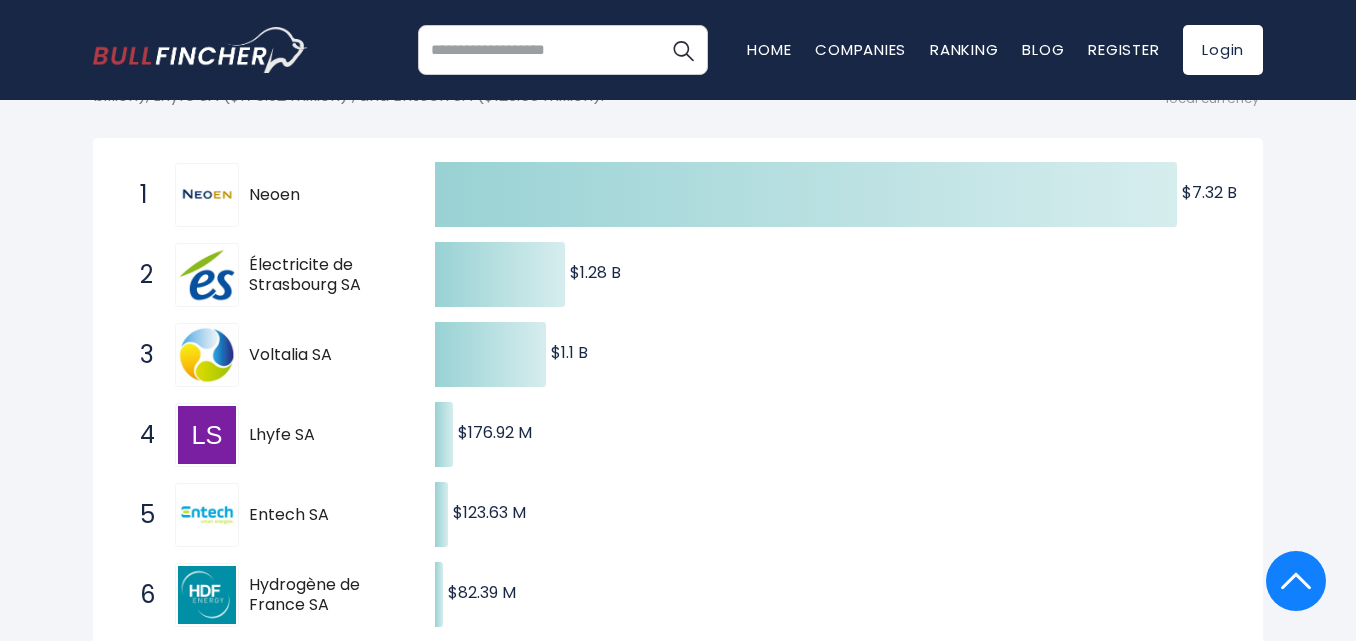 scroll, scrollTop: 300, scrollLeft: 0, axis: vertical 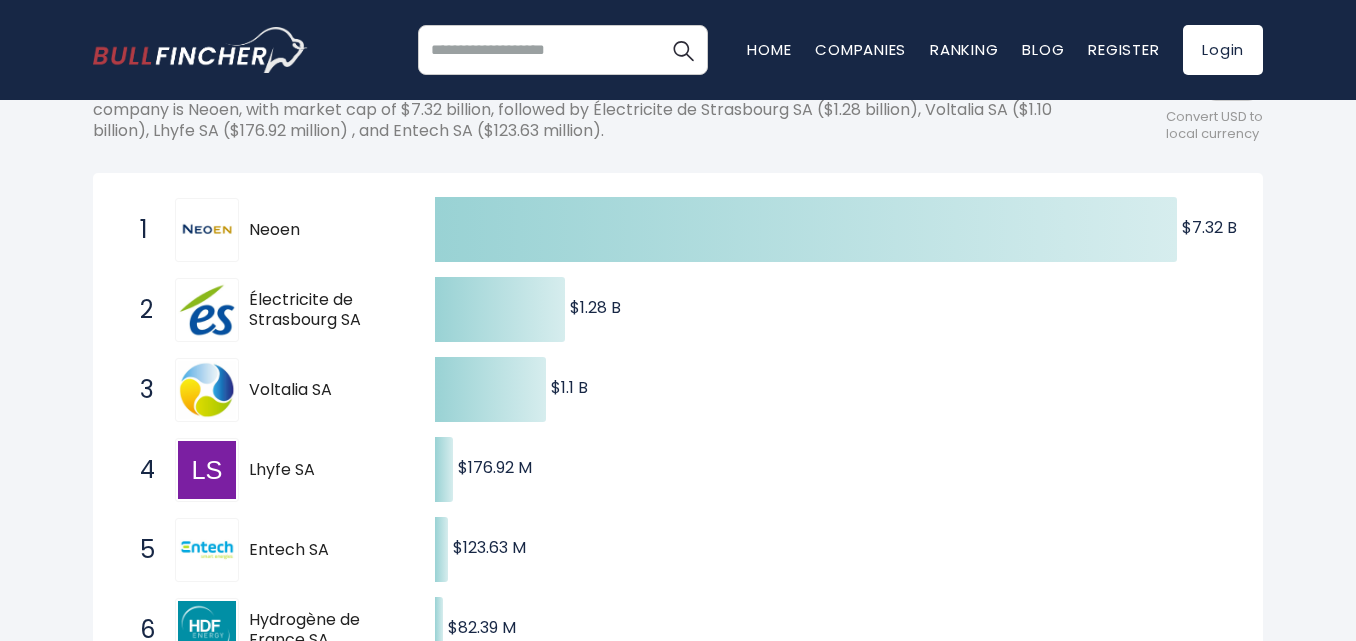 drag, startPoint x: 367, startPoint y: 318, endPoint x: 240, endPoint y: 290, distance: 130.04999 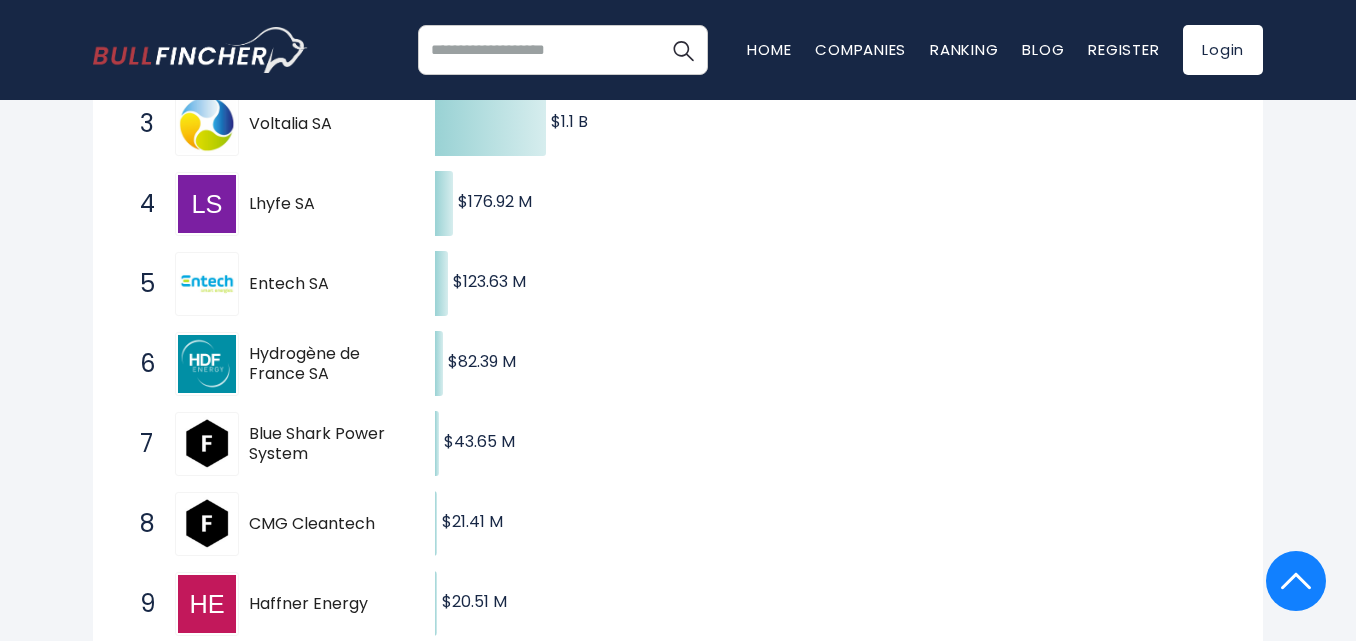 scroll, scrollTop: 600, scrollLeft: 0, axis: vertical 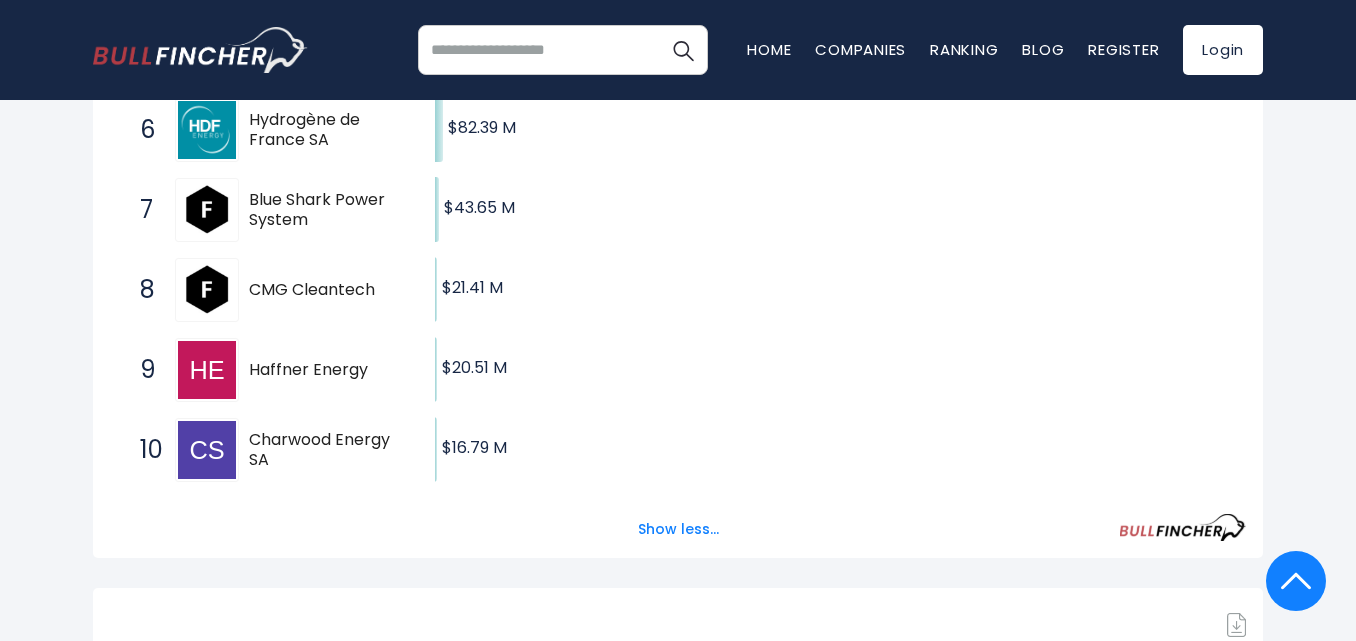 drag, startPoint x: 381, startPoint y: 293, endPoint x: 254, endPoint y: 294, distance: 127.00394 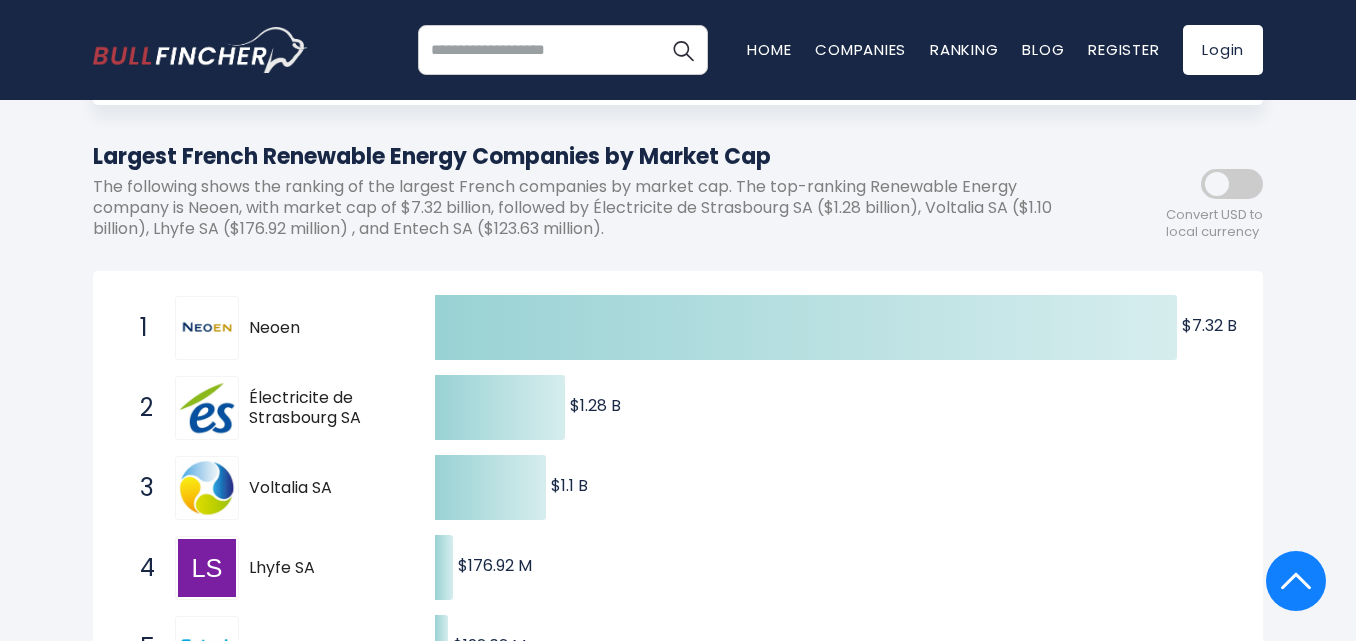 scroll, scrollTop: 0, scrollLeft: 0, axis: both 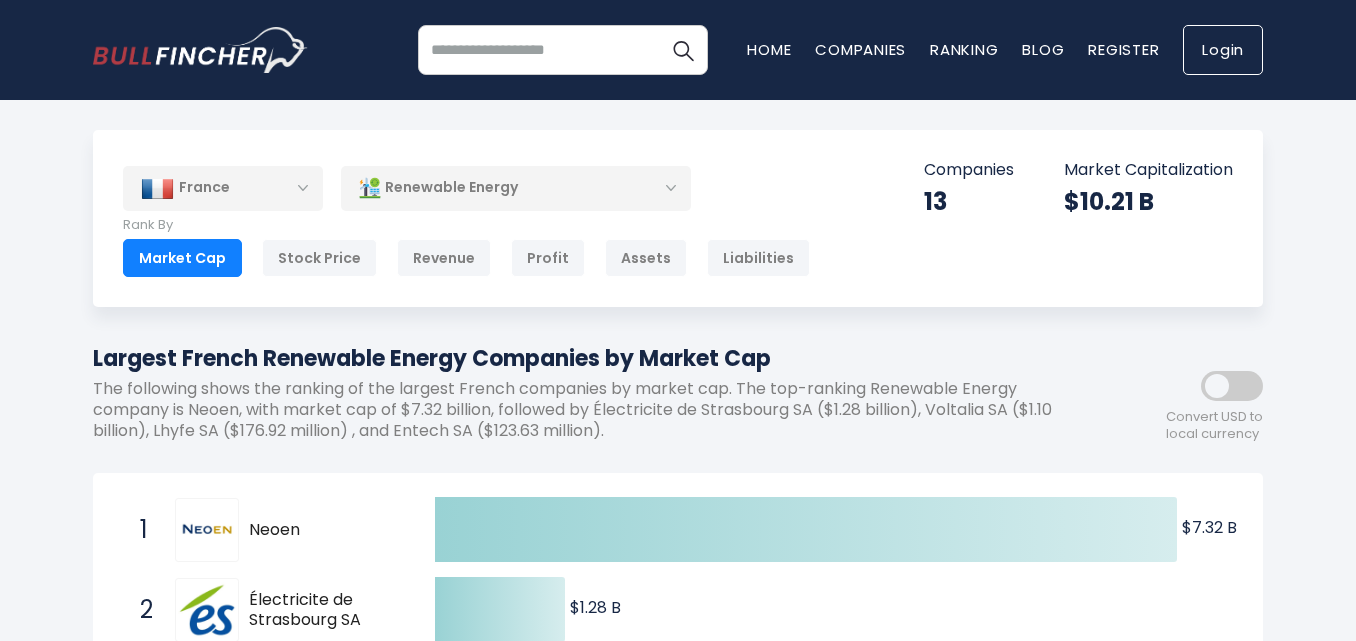 click on "Login" at bounding box center (1223, 50) 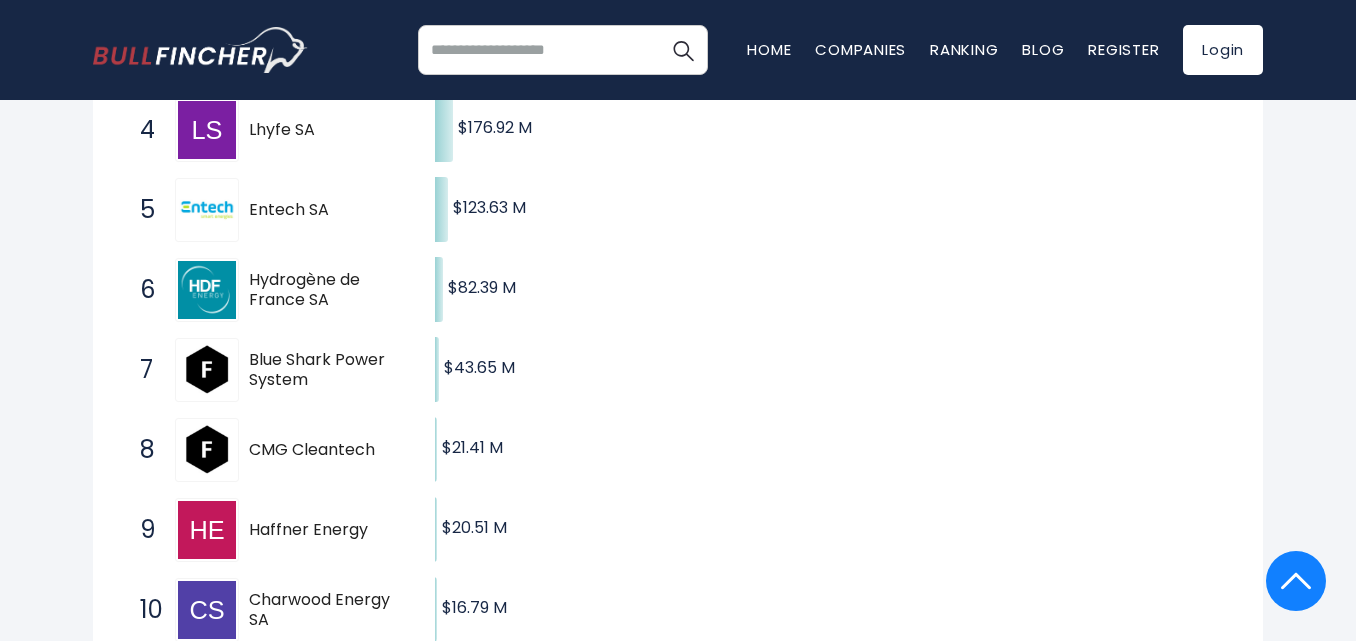 scroll, scrollTop: 700, scrollLeft: 0, axis: vertical 